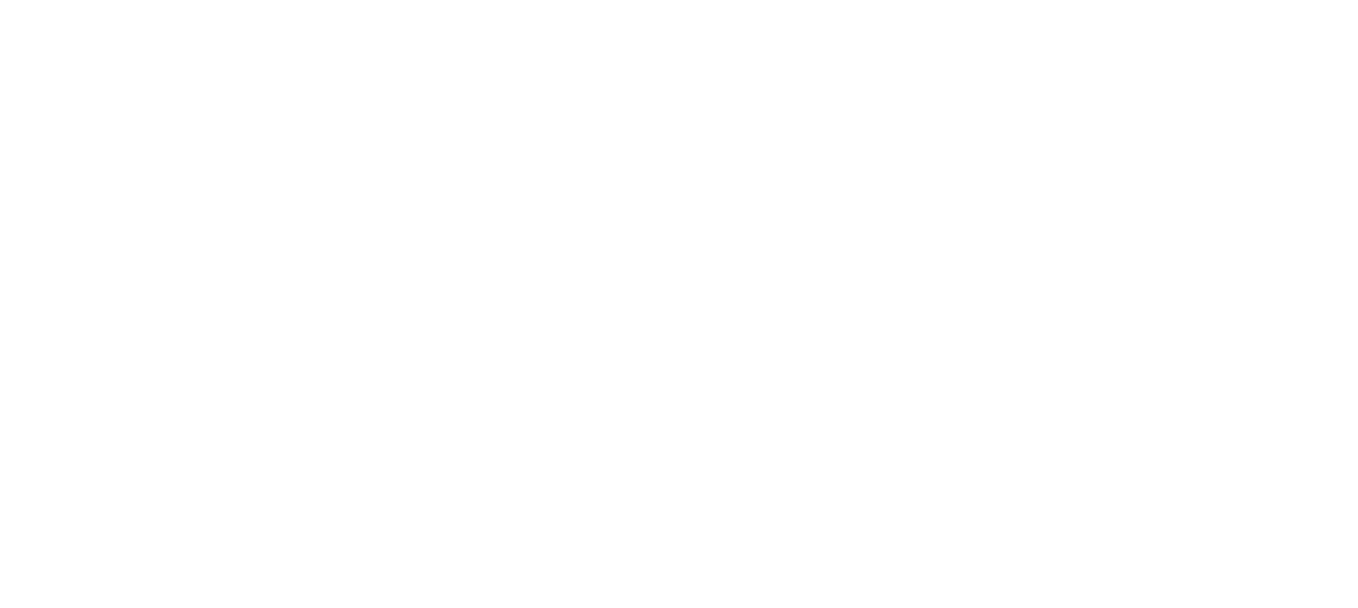 scroll, scrollTop: 0, scrollLeft: 0, axis: both 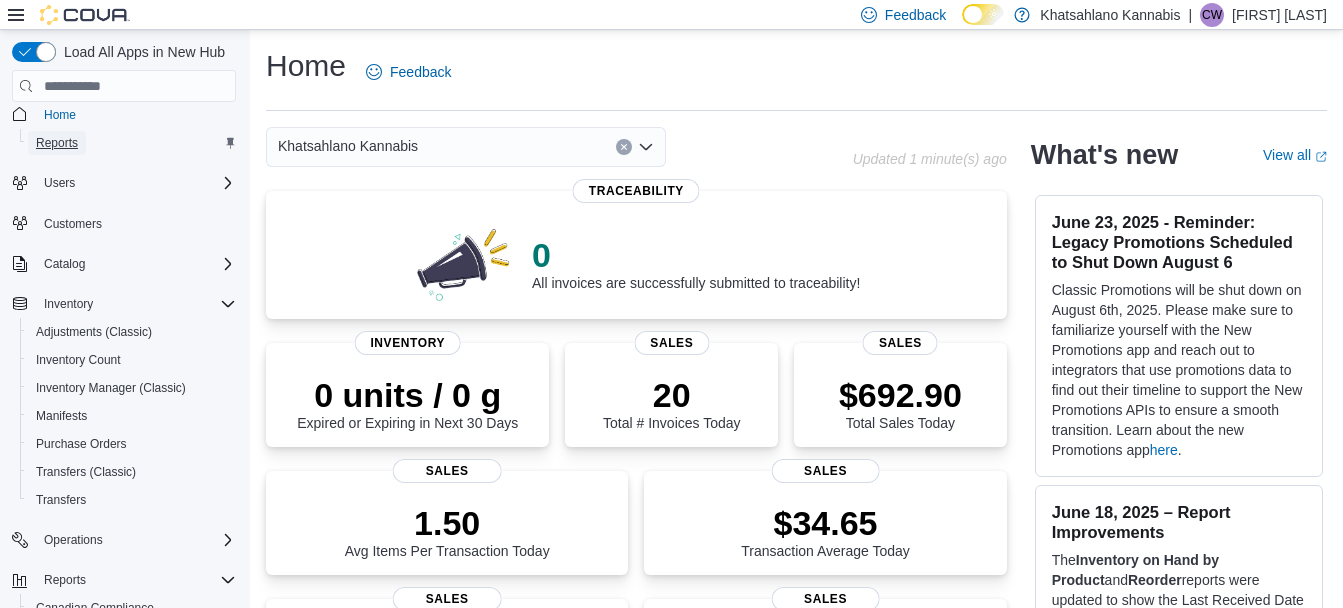 click on "Reports" at bounding box center [57, 143] 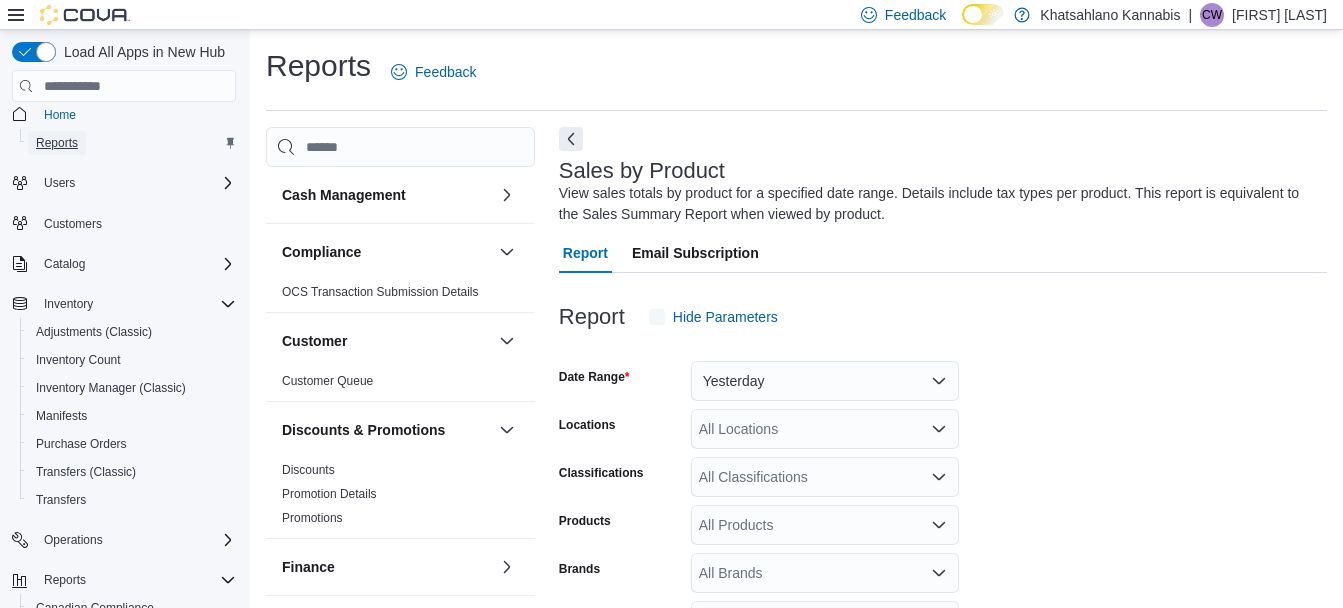 scroll, scrollTop: 67, scrollLeft: 0, axis: vertical 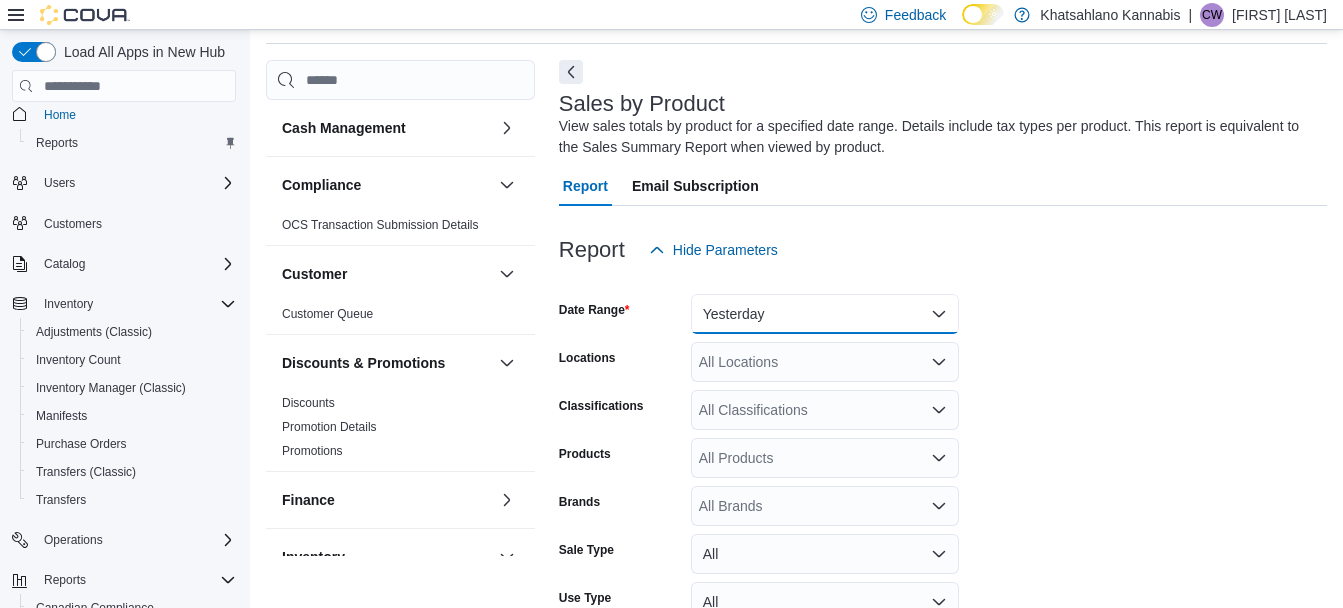 click on "Yesterday" at bounding box center (825, 314) 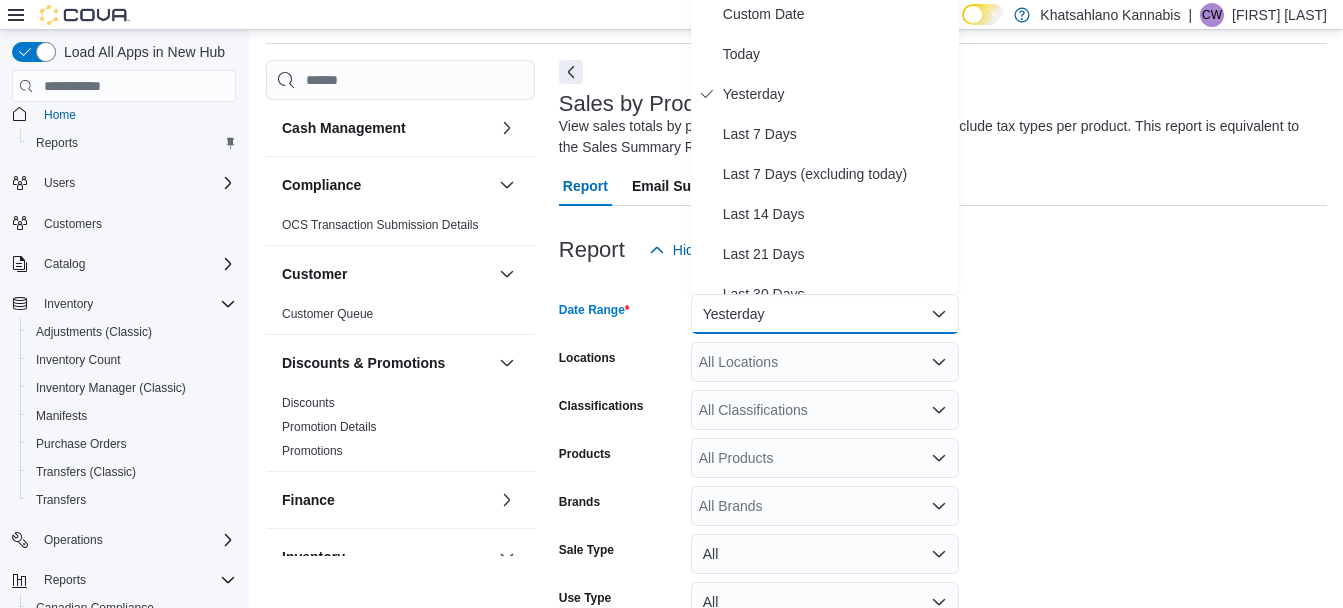 scroll, scrollTop: 61, scrollLeft: 0, axis: vertical 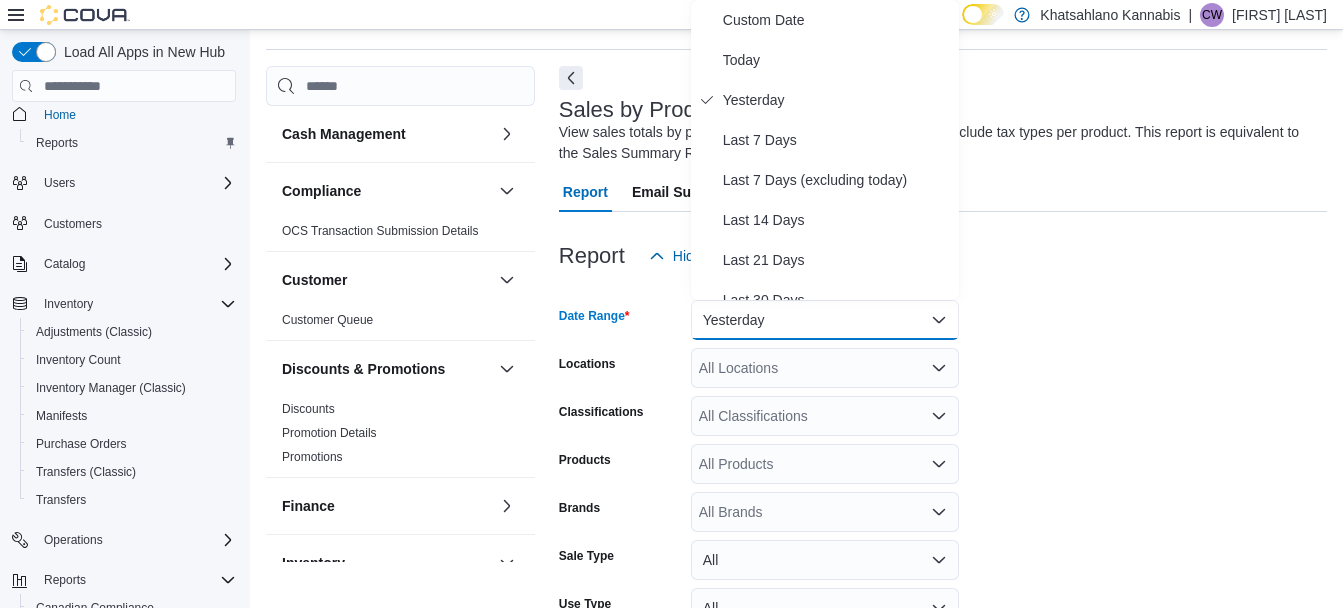 click at bounding box center [943, 288] 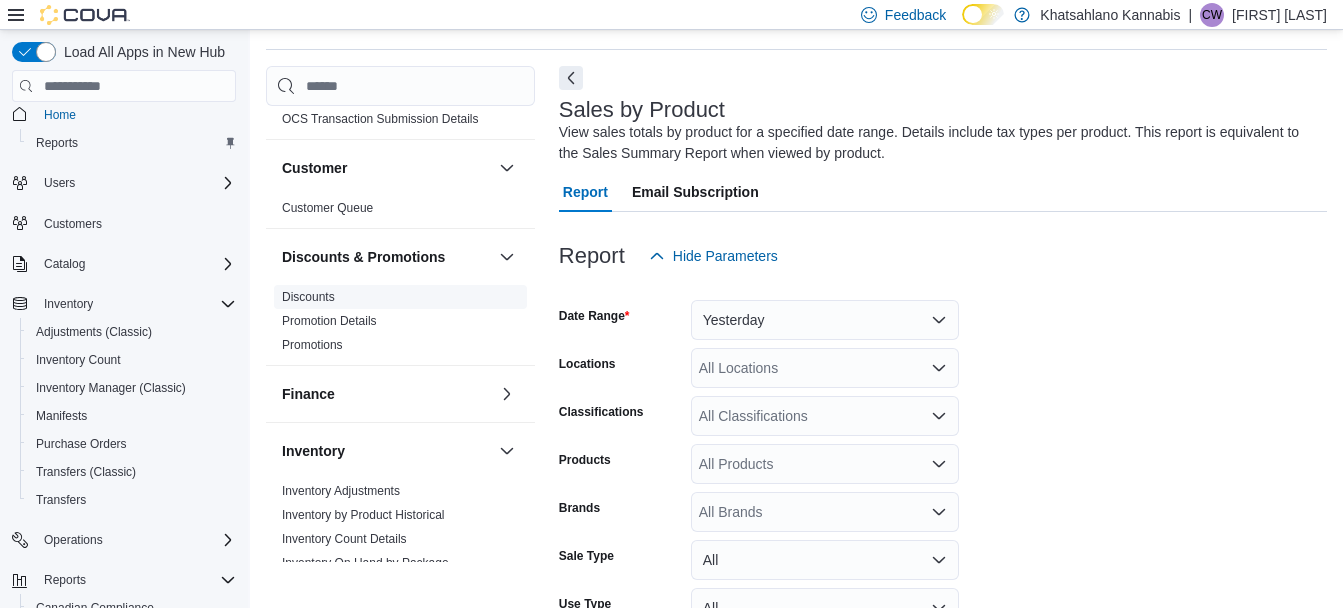 scroll, scrollTop: 0, scrollLeft: 0, axis: both 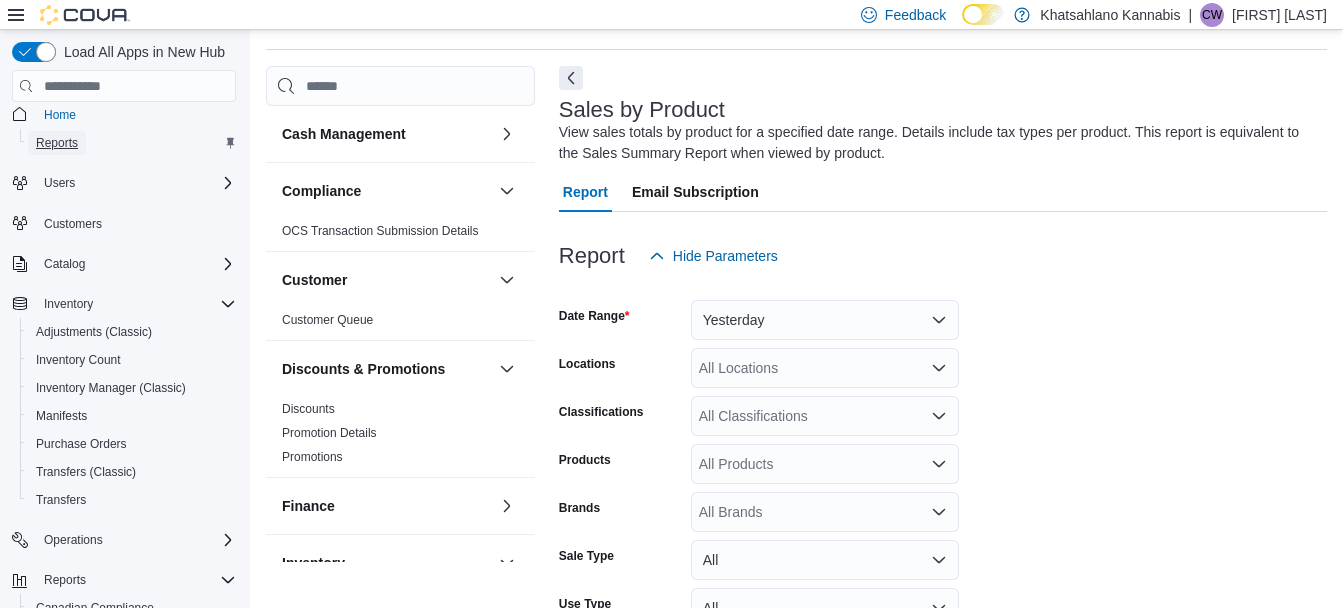 click on "Reports" at bounding box center (57, 143) 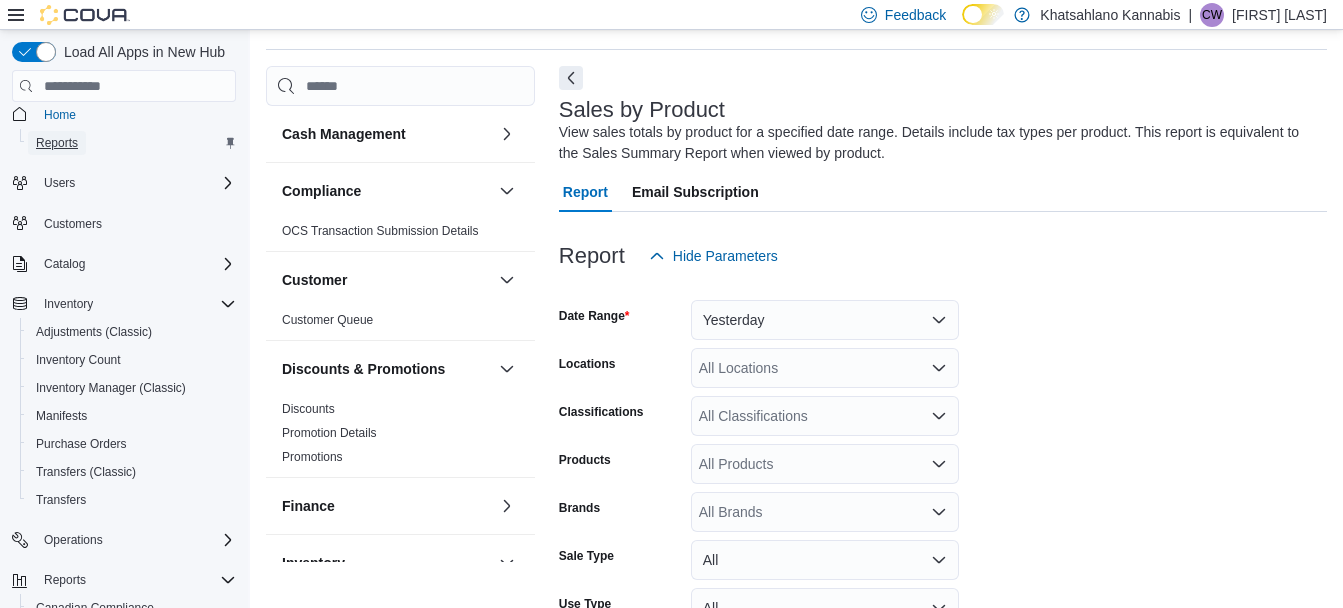 scroll, scrollTop: 167, scrollLeft: 0, axis: vertical 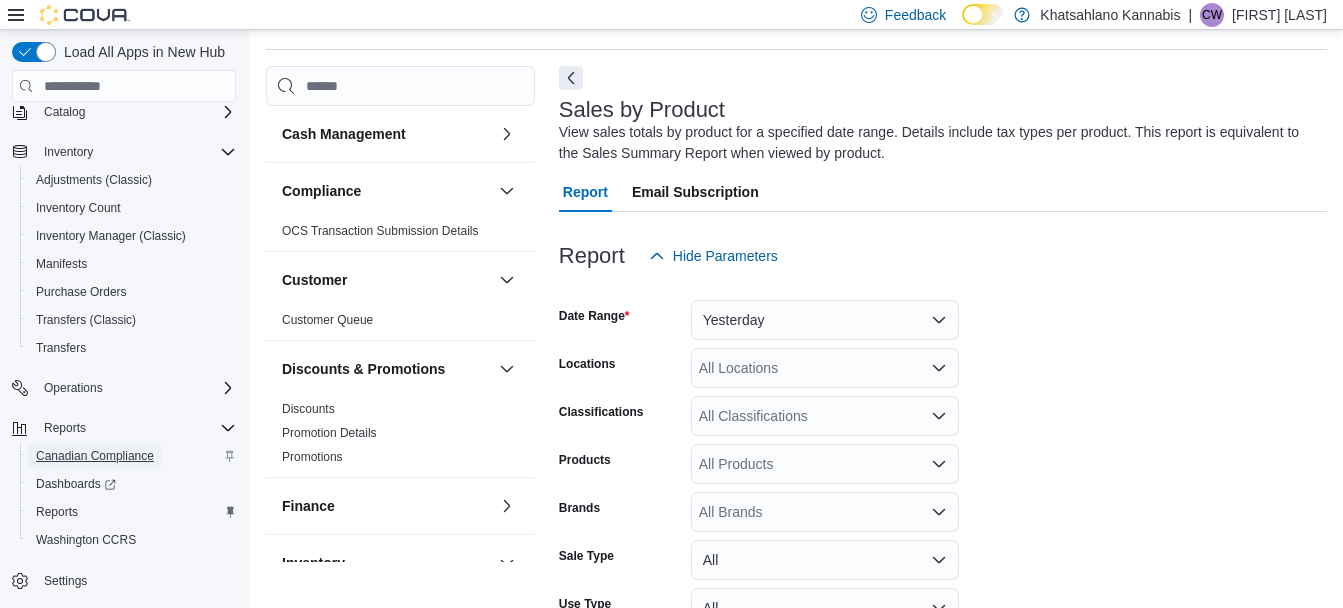 click on "Canadian Compliance" at bounding box center (95, 456) 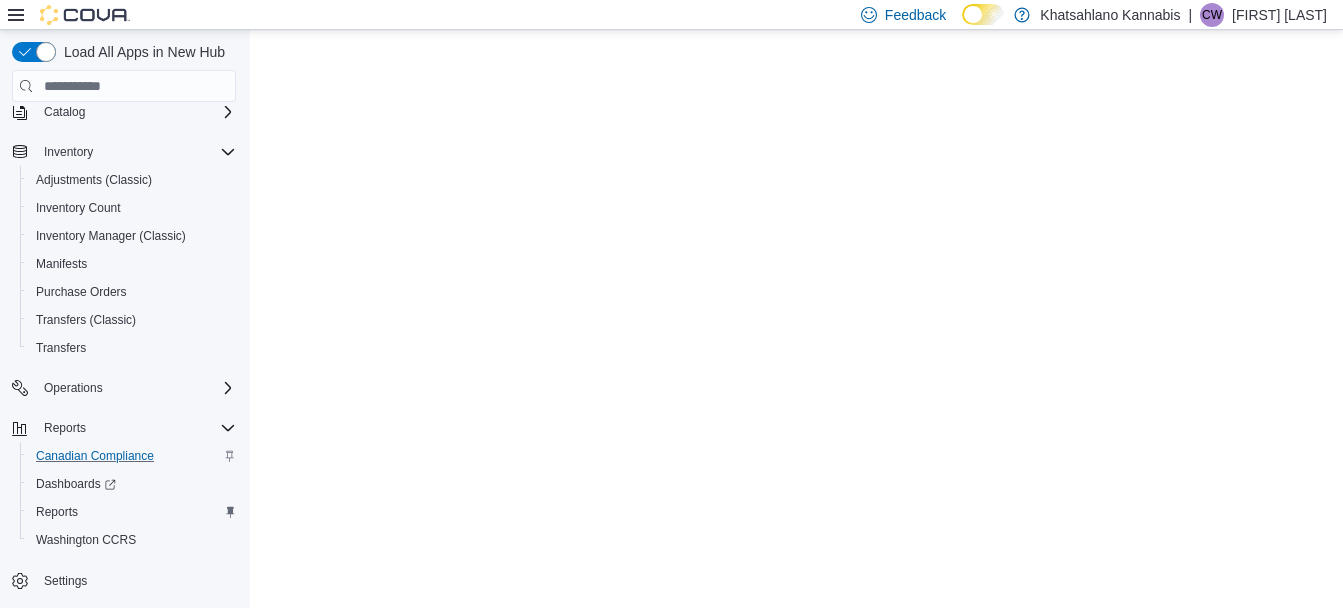 scroll, scrollTop: 0, scrollLeft: 0, axis: both 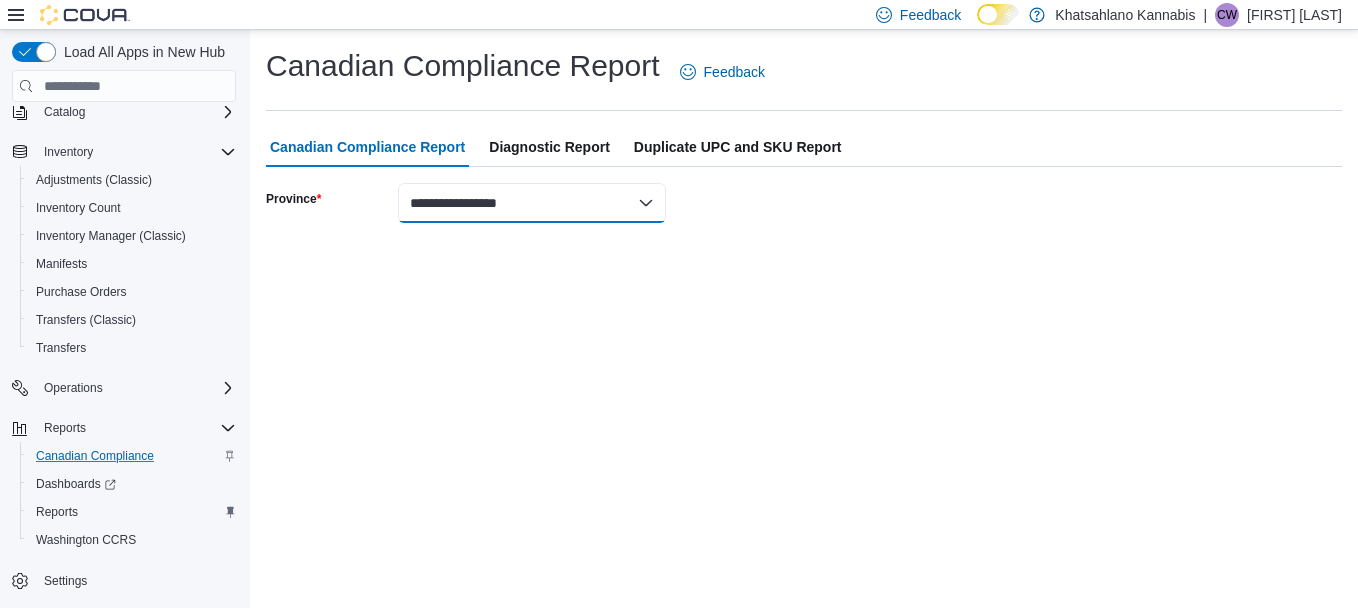 click on "**********" at bounding box center (532, 203) 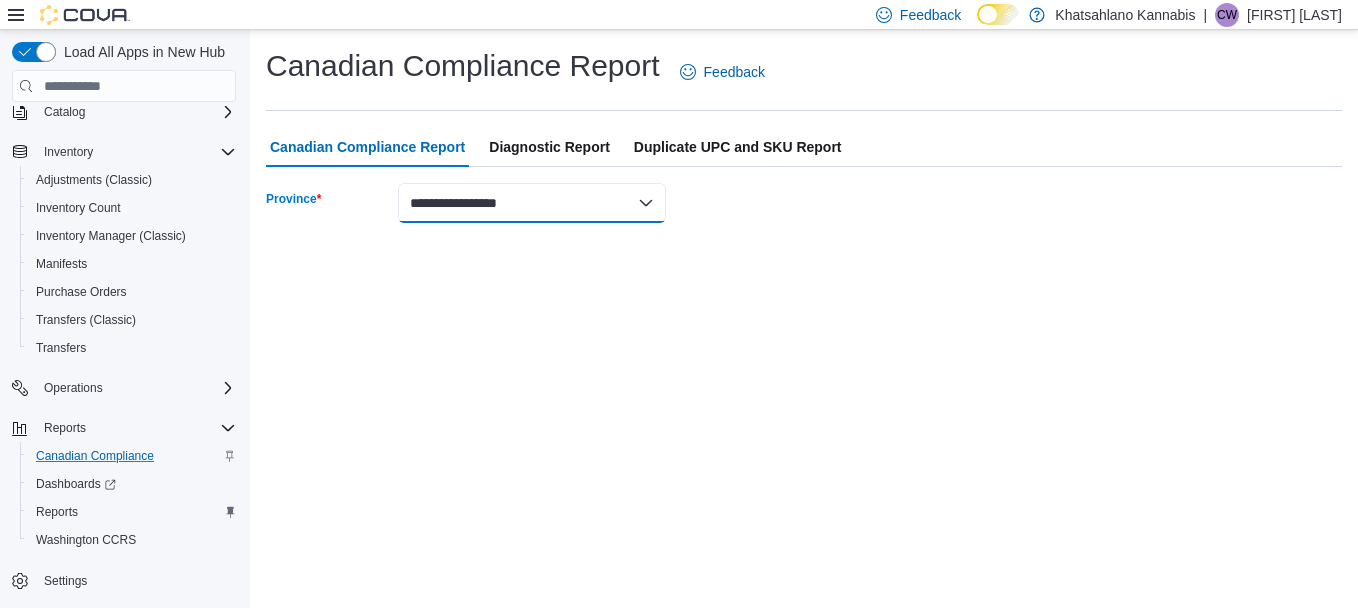 select on "**********" 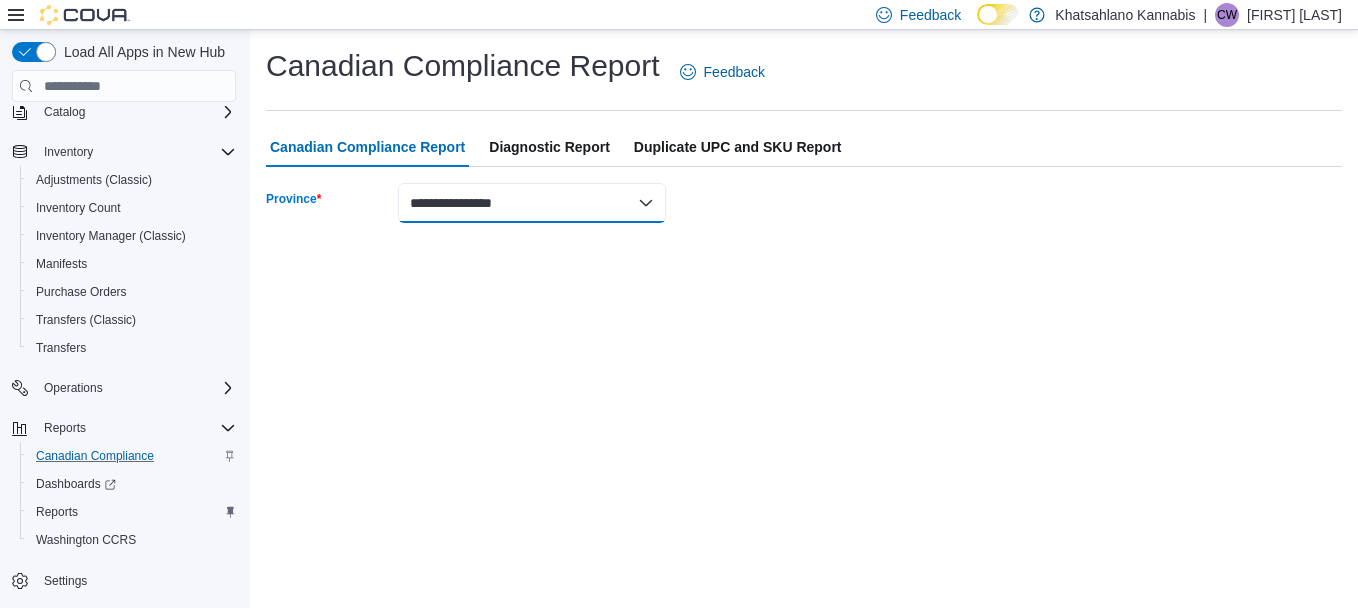 click on "**********" at bounding box center (532, 203) 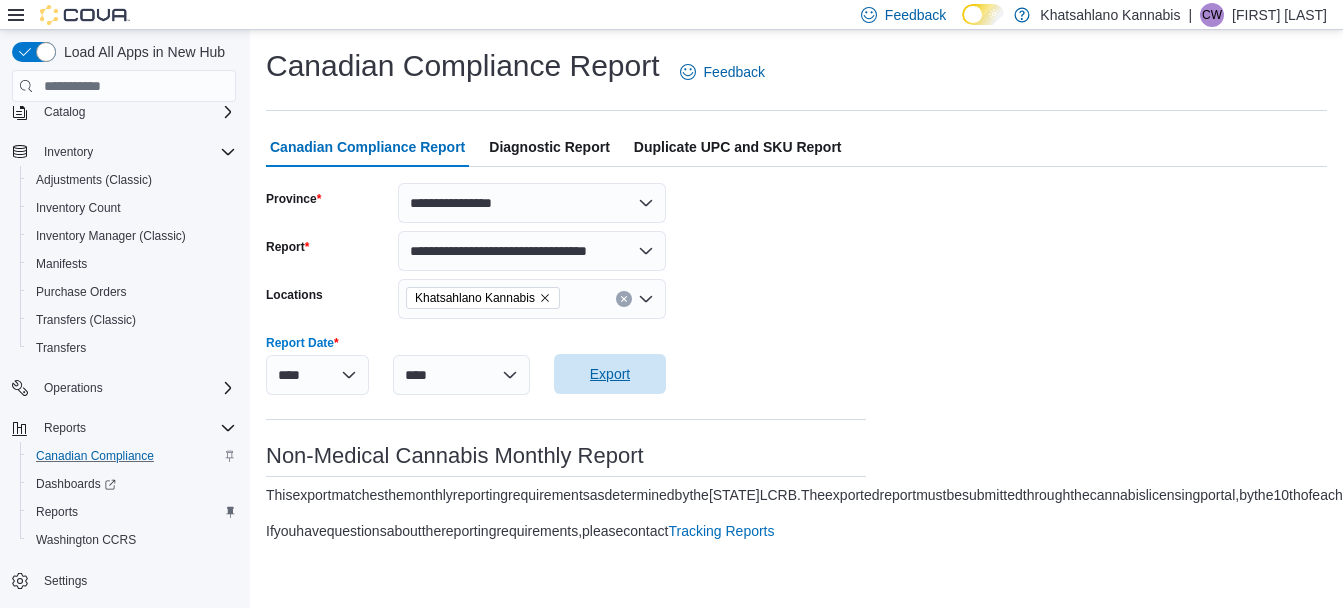 click on "Export" at bounding box center [610, 374] 